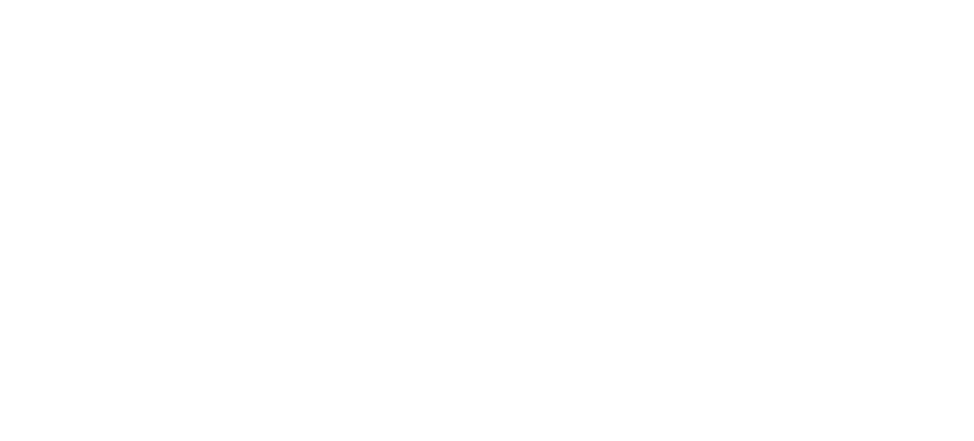 scroll, scrollTop: 0, scrollLeft: 0, axis: both 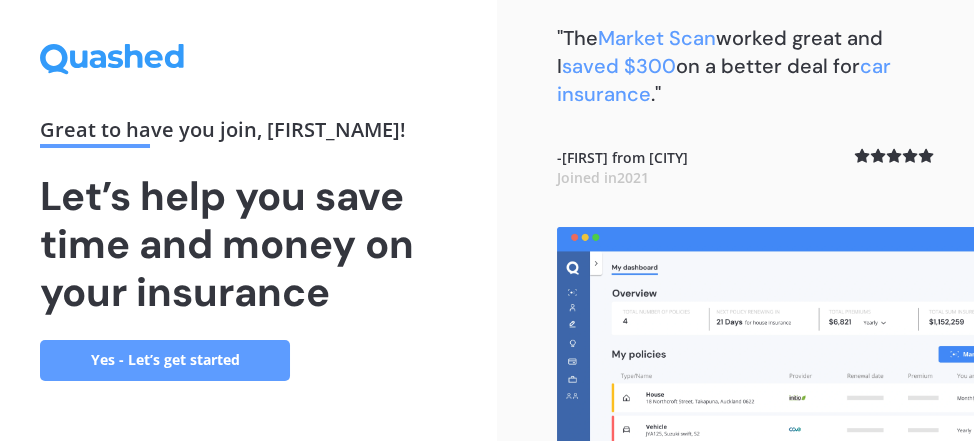 click on "Yes - Let’s get started" at bounding box center [165, 360] 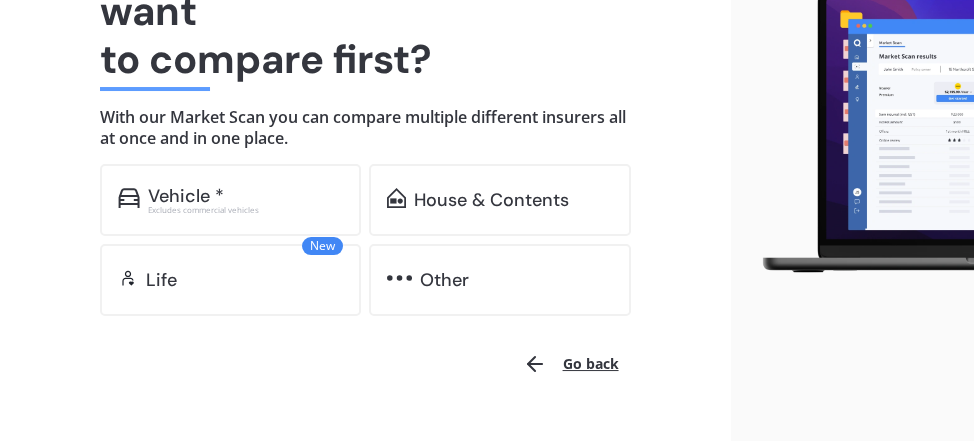 scroll, scrollTop: 243, scrollLeft: 0, axis: vertical 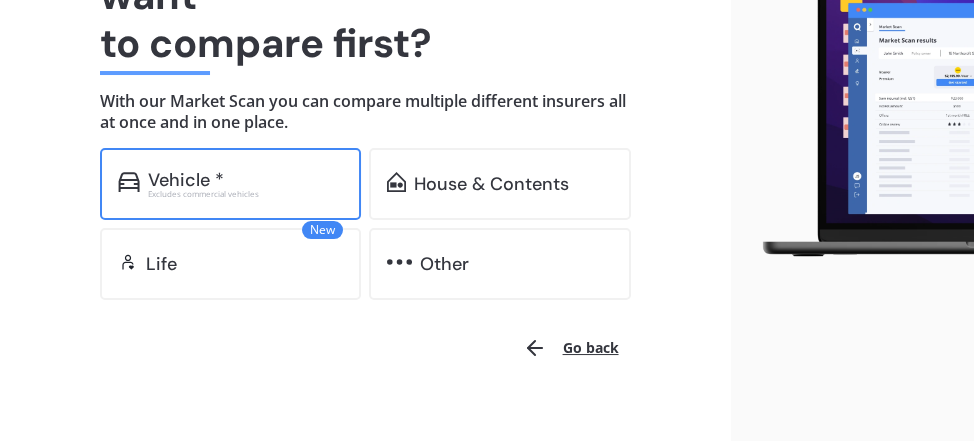 click on "Vehicle *" at bounding box center [246, 180] 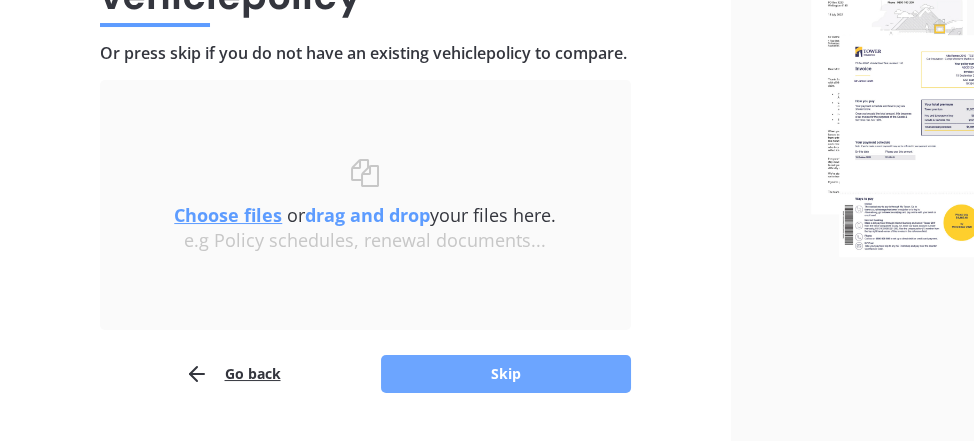 click on "Skip" at bounding box center [506, 374] 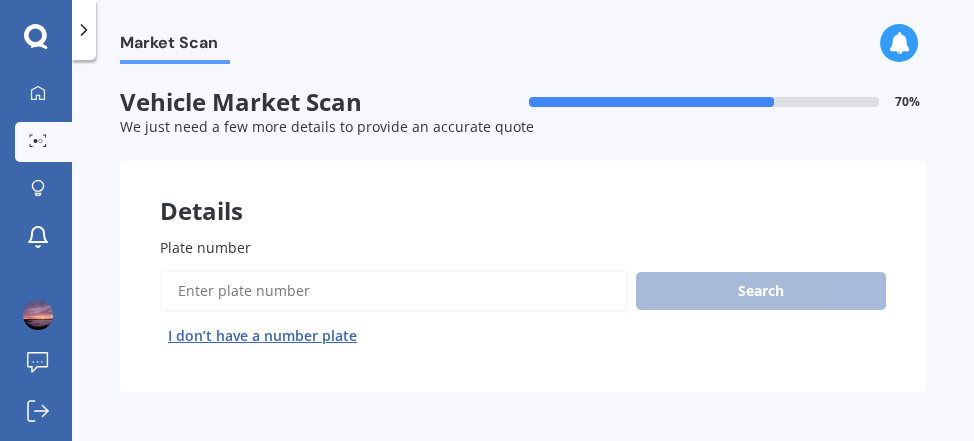 click on "Plate number" at bounding box center [394, 291] 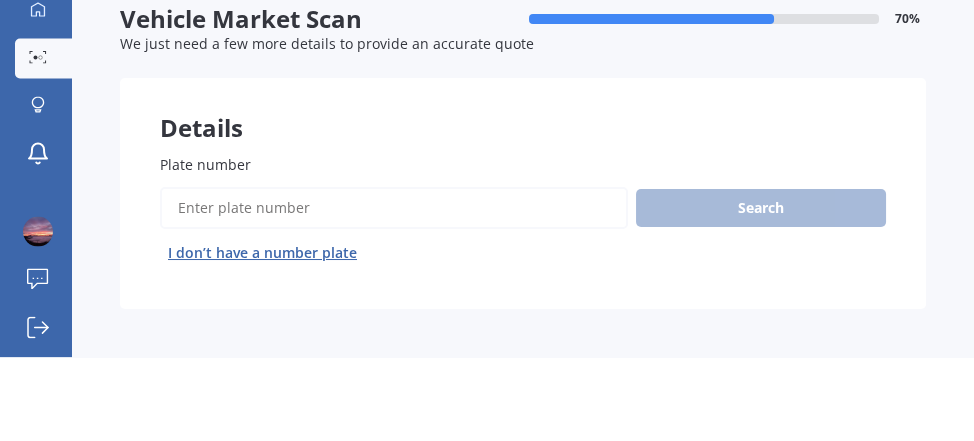 scroll, scrollTop: 96, scrollLeft: 0, axis: vertical 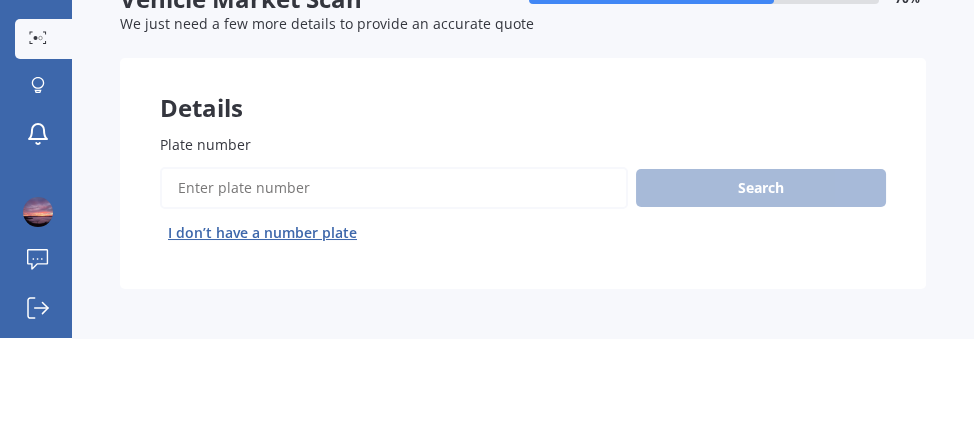 click on "Plate number" at bounding box center (394, 291) 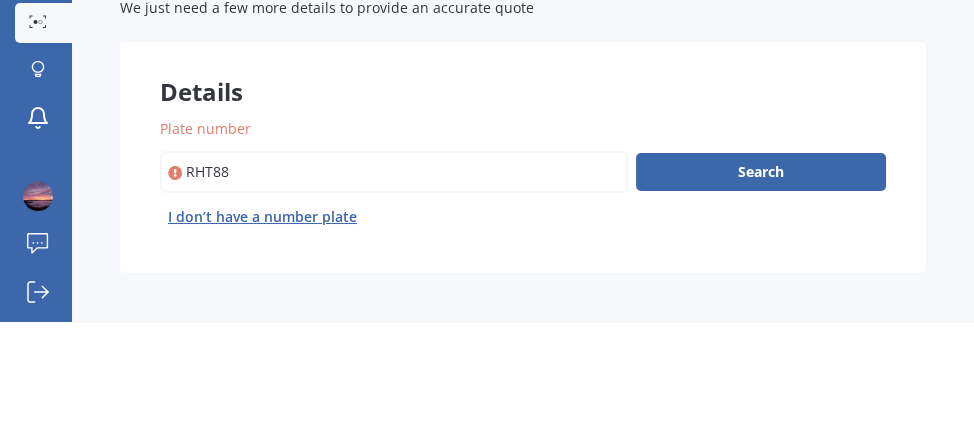 scroll, scrollTop: 96, scrollLeft: 0, axis: vertical 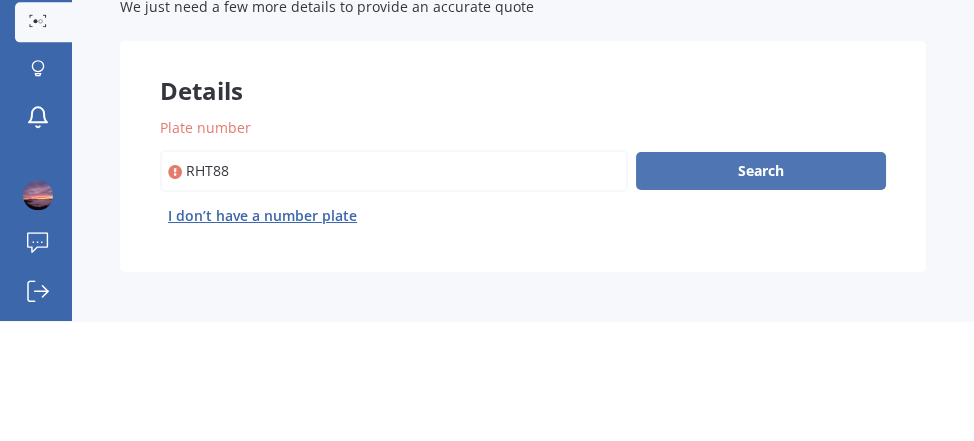 type on "rht88" 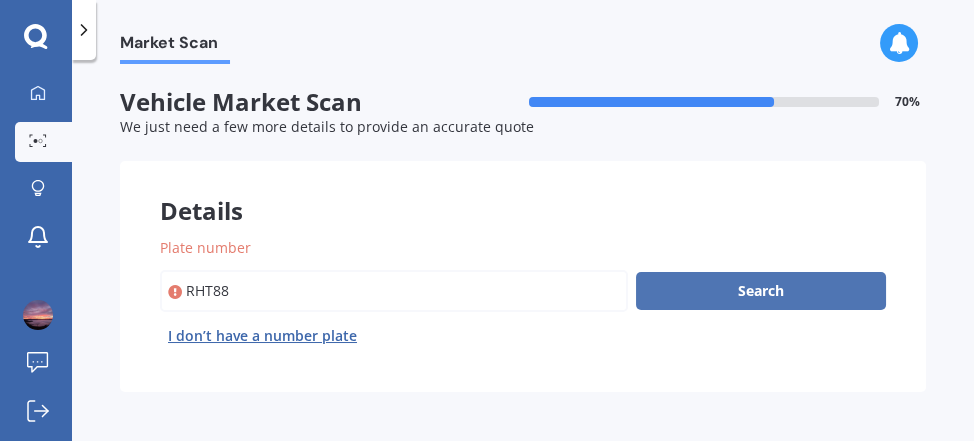 scroll, scrollTop: 0, scrollLeft: 0, axis: both 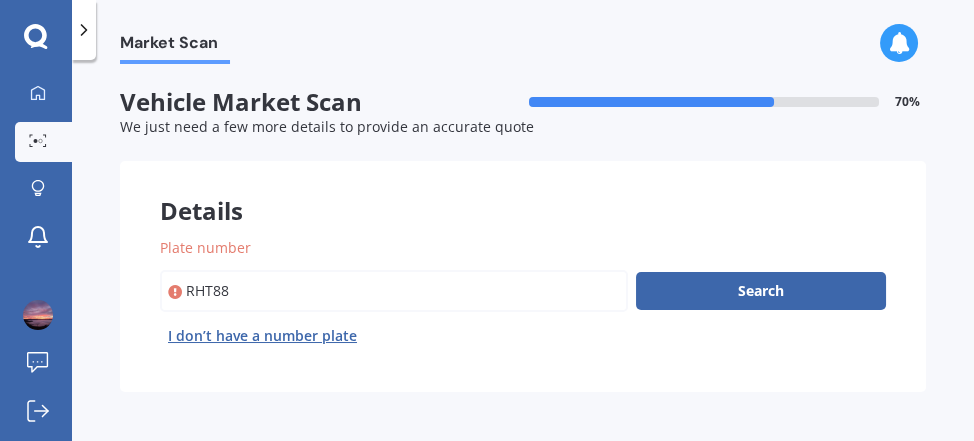 click on "I don’t have a number plate" at bounding box center [262, 336] 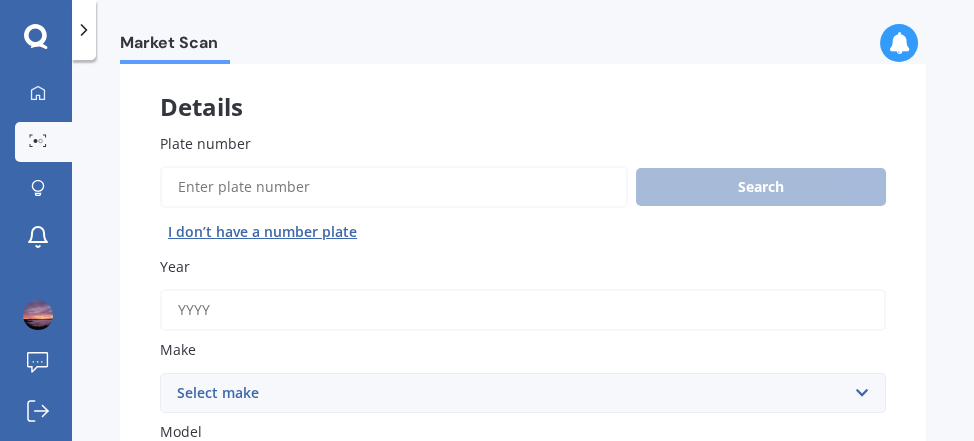 scroll, scrollTop: 105, scrollLeft: 0, axis: vertical 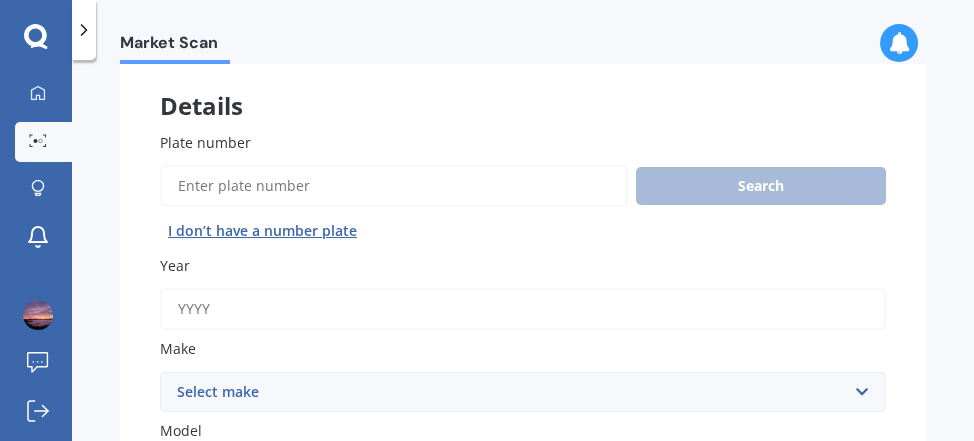 click on "Year" at bounding box center [523, 309] 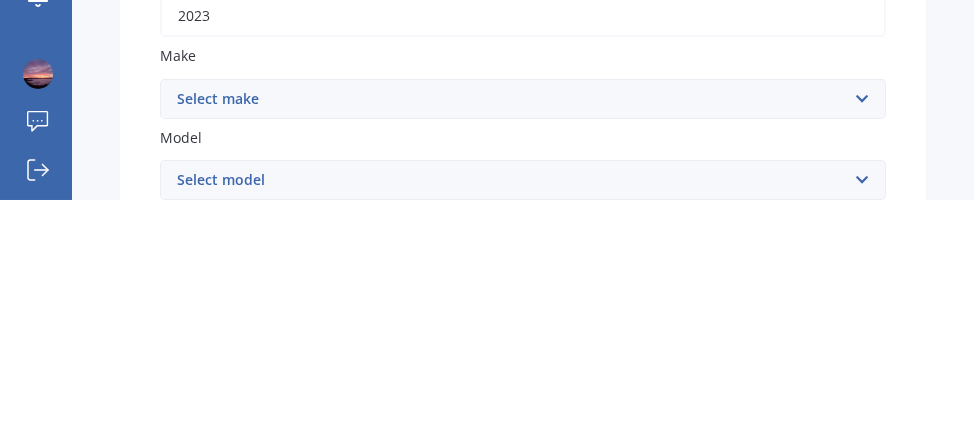 scroll, scrollTop: 158, scrollLeft: 0, axis: vertical 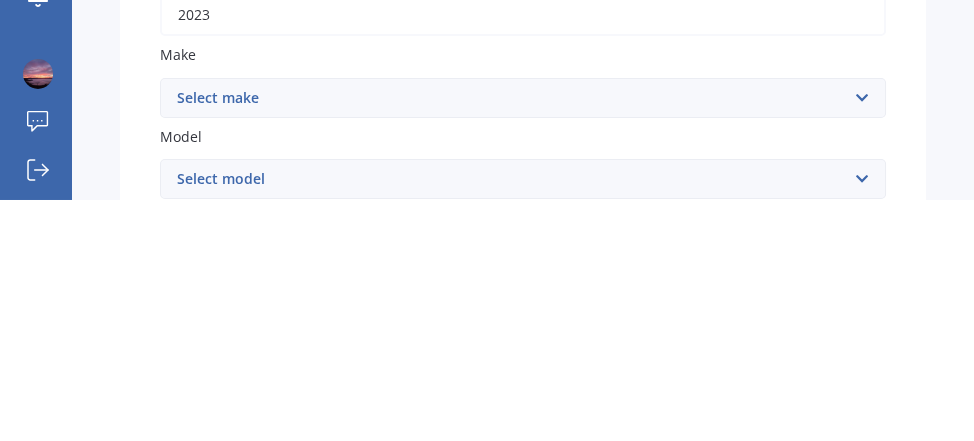 type on "2023" 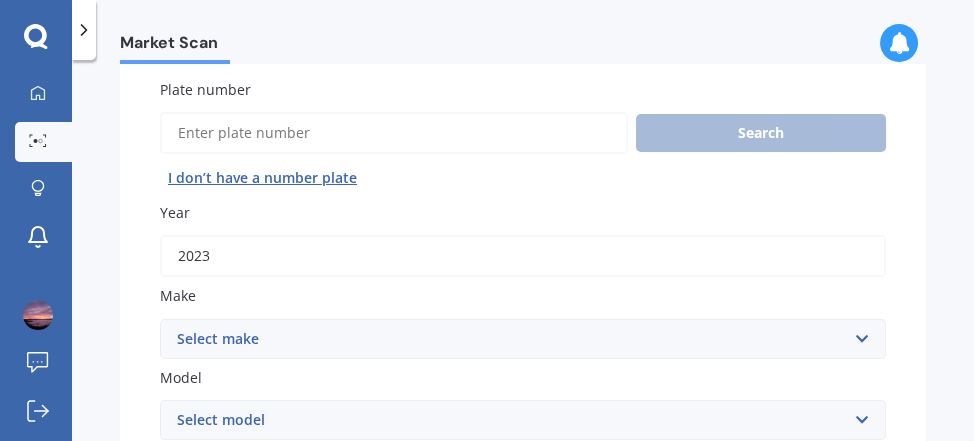 click on "Select make AC ALFA ROMEO ASTON MARTIN AUDI AUSTIN BEDFORD Bentley BMW BYD CADILLAC CAN-AM CHERY CHEVROLET CHRYSLER Citroen CRUISEAIR CUPRA DAEWOO DAIHATSU DAIMLER DAMON DIAHATSU DODGE EXOCET FACTORY FIVE FERRARI FIAT Fiord FLEETWOOD FORD FOTON FRASER GEELY GENESIS GEORGIE BOY GMC GREAT WALL GWM HAVAL HILLMAN HINO HOLDEN HOLIDAY RAMBLER HONDA HUMMER HYUNDAI INFINITI ISUZU IVECO JAC JAECOO JAGUAR JEEP KGM KIA LADA LAMBORGHINI LANCIA LANDROVER LDV LEAPMOTOR LEXUS LINCOLN LOTUS LUNAR M.G M.G. MAHINDRA MASERATI MAZDA MCLAREN MERCEDES AMG Mercedes Benz MERCEDES-AMG MERCURY MINI Mitsubishi MORGAN MORRIS NEWMAR Nissan OMODA OPEL OXFORD PEUGEOT Plymouth Polestar PONTIAC PORSCHE PROTON RAM Range Rover Rayne RENAULT ROLLS ROYCE ROVER SAAB SATURN SEAT SHELBY SKODA SMART SSANGYONG SUBARU SUZUKI TATA TESLA TIFFIN Toyota TRIUMPH TVR Vauxhall VOLKSWAGEN VOLVO WESTFIELD WINNEBAGO ZX" at bounding box center (523, 339) 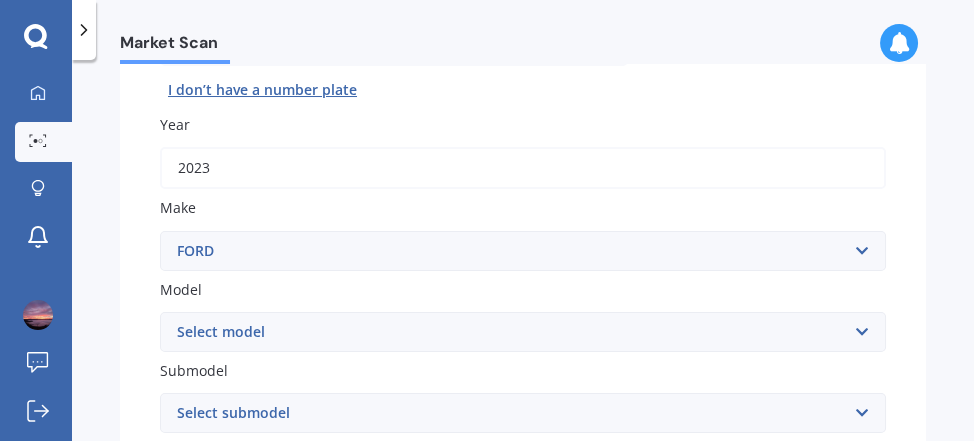 scroll, scrollTop: 324, scrollLeft: 0, axis: vertical 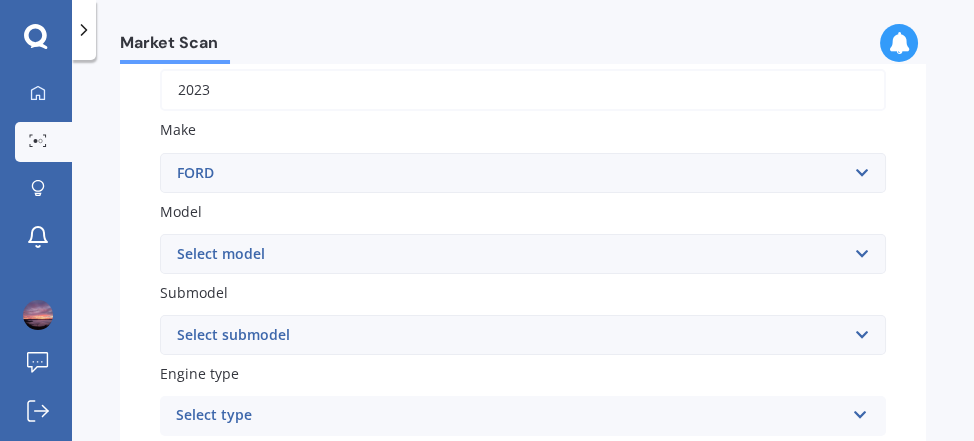 click on "Select model Bronco 4WD C-MAX Capri Cortina Courier Econovan Ecosport Endura Escape Escort Everest Expedition Explorer 4WD F150 F250 F350 Fairlane Fairmont Falcon Festiva Fiesta Focus FPV Freda Fusion Ixion Ka Kuga Laser Lincoln LTD Maverick 4WD Mondeo Mustang Probe Puma Ranger Ranger Sport S-Max Sierra Spectron Taurus Telstar Territory Thunderbird Tickford Torneo Transit Transit Benimar Transit F72" at bounding box center [523, 254] 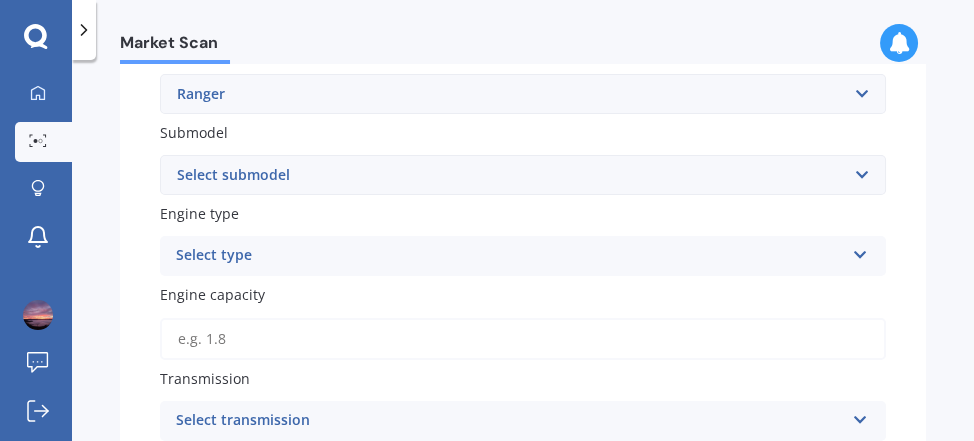scroll, scrollTop: 493, scrollLeft: 0, axis: vertical 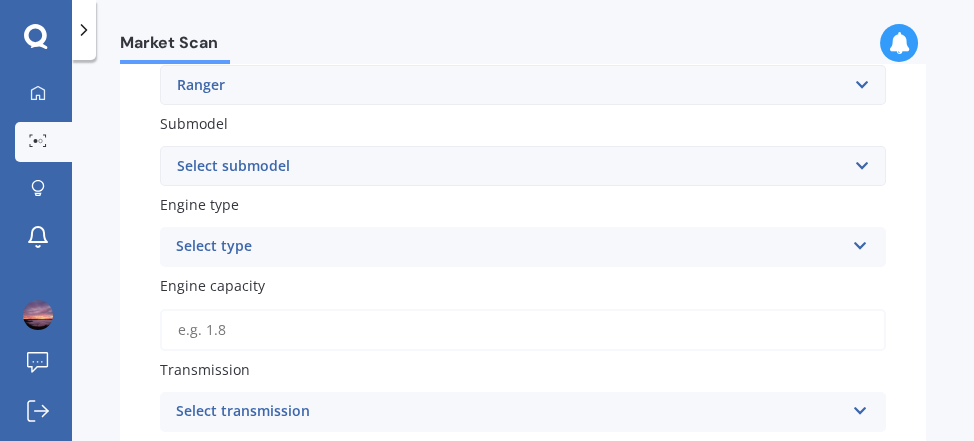 click on "Select submodel 4X2 3.2 Litre Turbo Diesel 4X2 XL 2.2 Litre Turbo Diesel 4X2 XL 2.5 Litre Turbo Diesel 4X2 XL 3.0 Litre Turbo Diesel 4X4 XL 3.0 Litre Turbo Diesel 4X4 XLT 3.0 4X4 XLT 3.2 Litre Turbo Diesel FX4 turbo Diesel Raptor Raptor Petrol Sport Double Cab W/S Wildtrak XL 3.2 Litre Turbo Diesel XLT DOUBLE CAB W/S 3 XLT DOUBLE CAB W/SA 2.0L XLT RC Turbo Diesel XLT2.0 L Bi-Turbo" at bounding box center [523, 166] 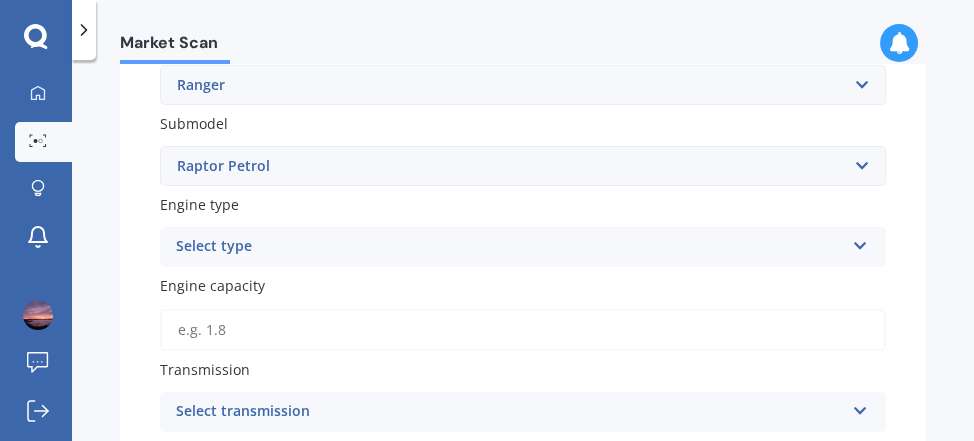 click at bounding box center (860, 242) 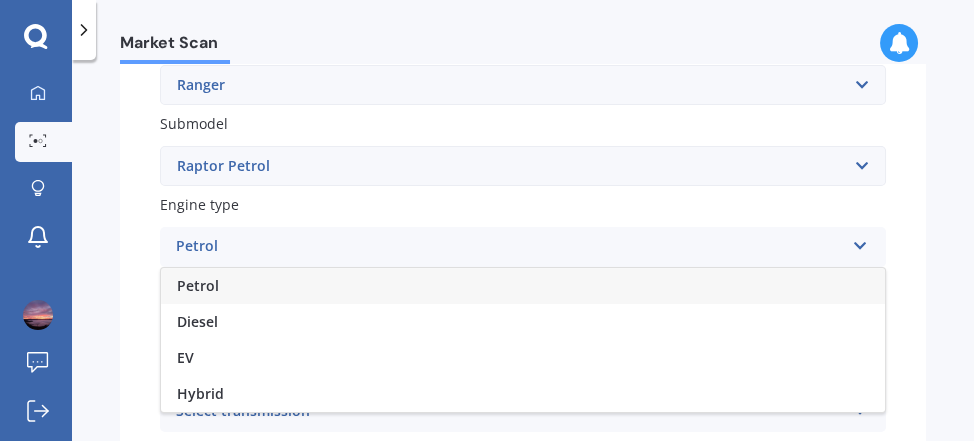click on "Petrol" at bounding box center [523, 286] 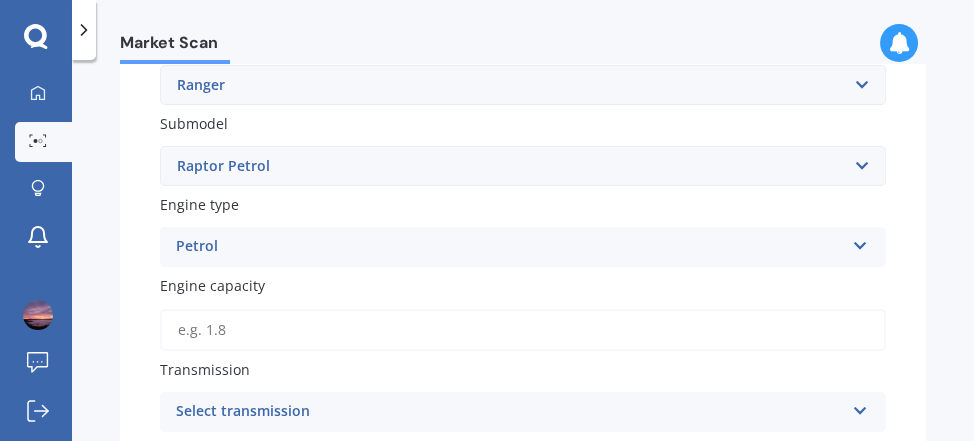 click on "Transmission" at bounding box center [519, 369] 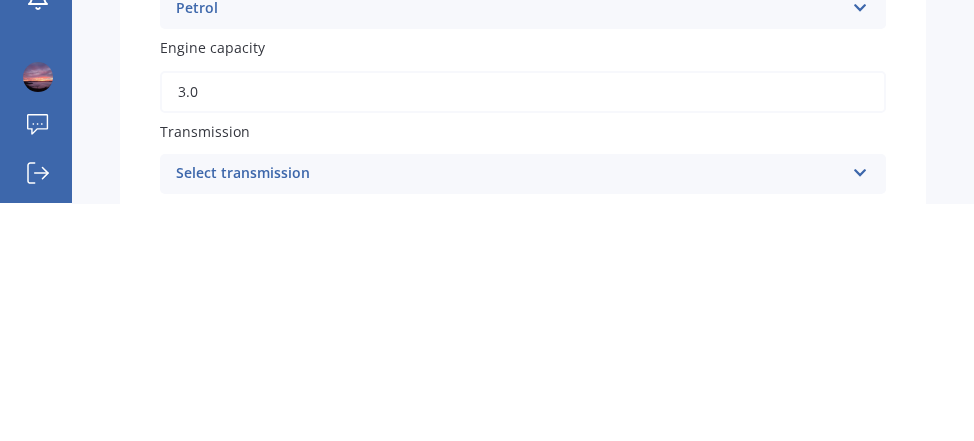 click on "3.0" at bounding box center [523, 330] 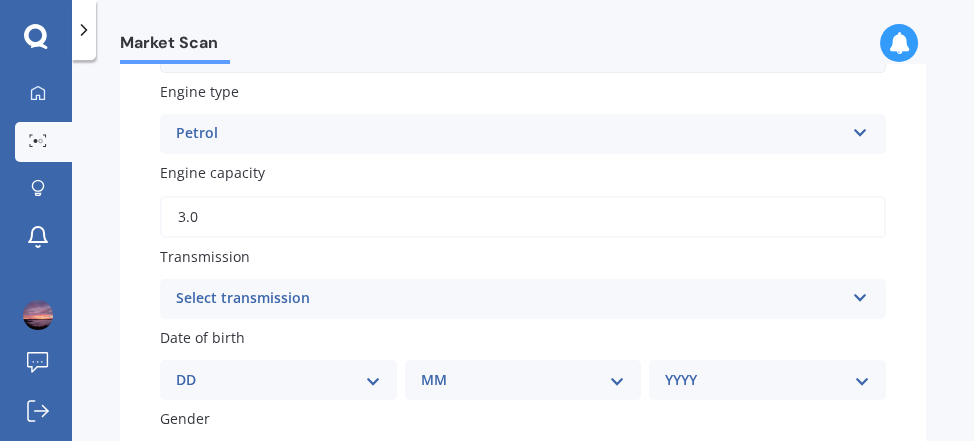 scroll, scrollTop: 604, scrollLeft: 0, axis: vertical 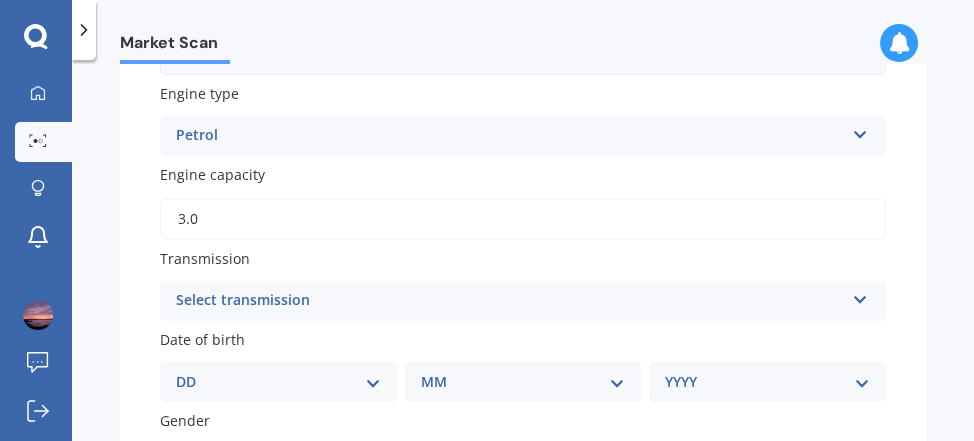 click on "DD 01 02 03 04 05 06 07 08 09 10 11 12 13 14 15 16 17 18 19 20 21 22 23 24 25 26 27 28 29 30 31" at bounding box center (278, 382) 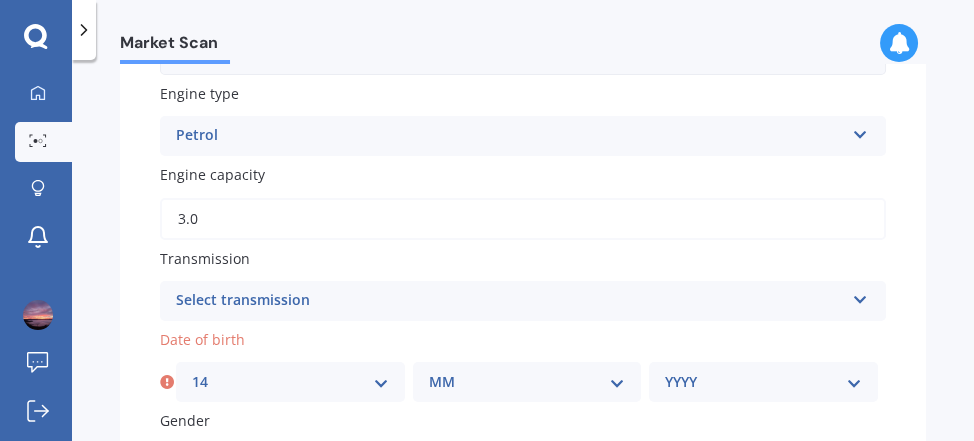 click on "MM 01 02 03 04 05 06 07 08 09 10 11 12" at bounding box center [527, 382] 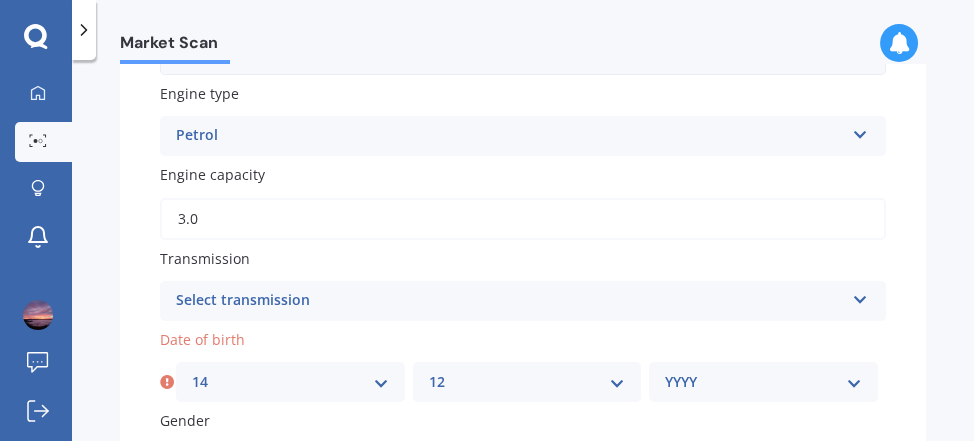 click on "YYYY 2025 2024 2023 2022 2021 2020 2019 2018 2017 2016 2015 2014 2013 2012 2011 2010 2009 2008 2007 2006 2005 2004 2003 2002 2001 2000 1999 1998 1997 1996 1995 1994 1993 1992 1991 1990 1989 1988 1987 1986 1985 1984 1983 1982 1981 1980 1979 1978 1977 1976 1975 1974 1973 1972 1971 1970 1969 1968 1967 1966 1965 1964 1963 1962 1961 1960 1959 1958 1957 1956 1955 1954 1953 1952 1951 1950 1949 1948 1947 1946 1945 1944 1943 1942 1941 1940 1939 1938 1937 1936 1935 1934 1933 1932 1931 1930 1929 1928 1927 1926" at bounding box center (763, 382) 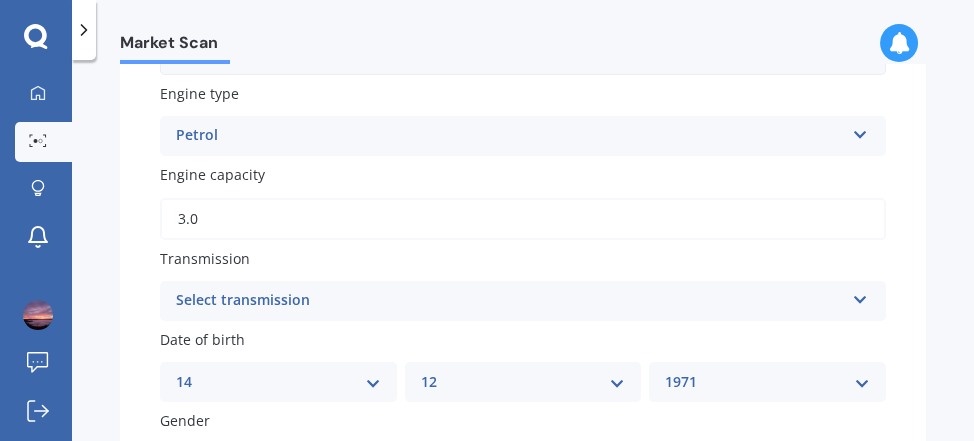 click on "Male" at bounding box center (337, 463) 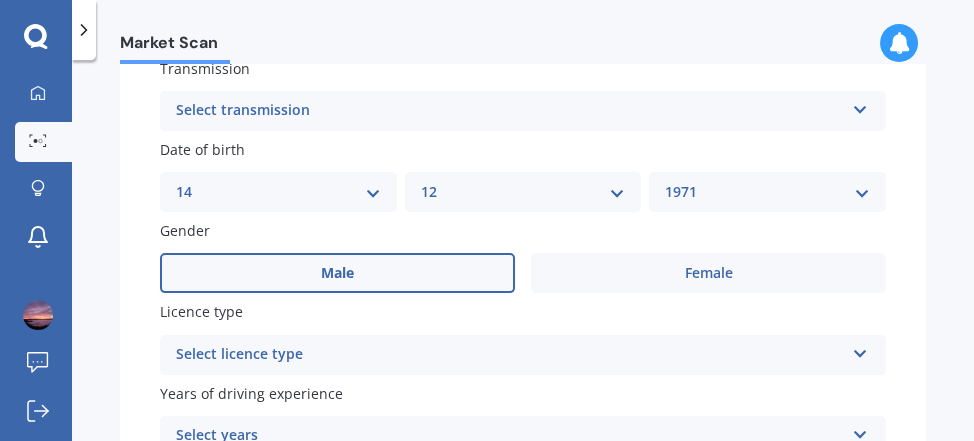 scroll, scrollTop: 794, scrollLeft: 0, axis: vertical 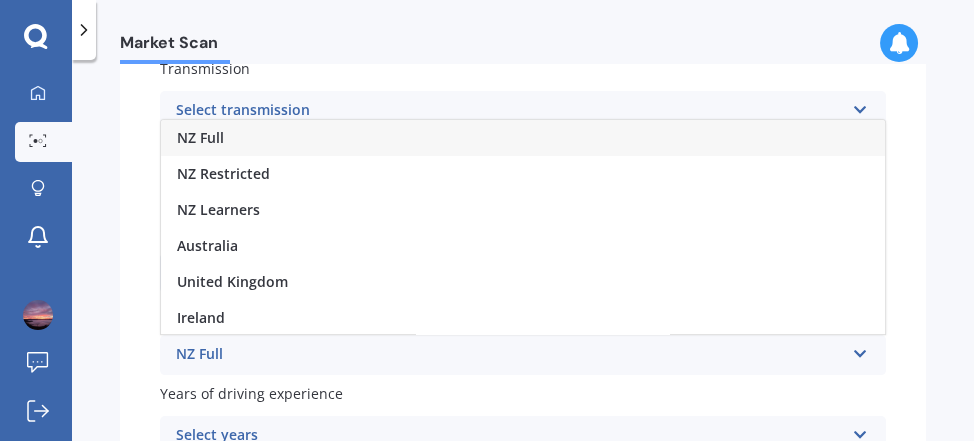 click on "NZ Full" at bounding box center (510, 355) 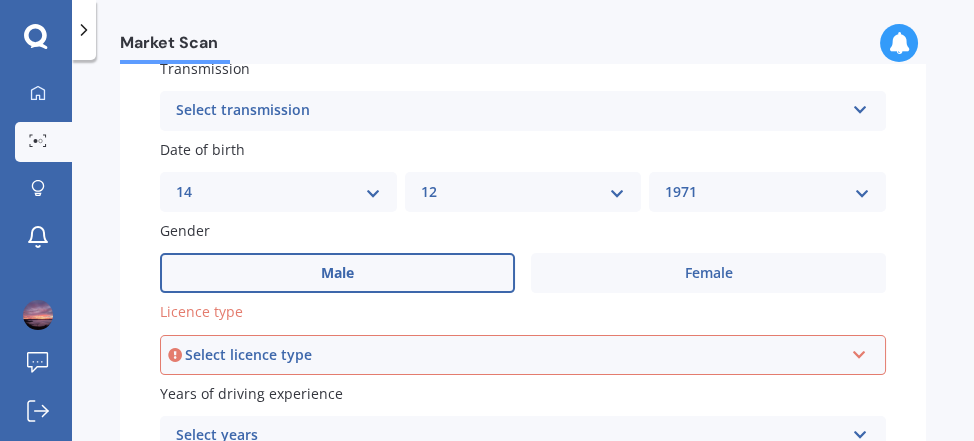 click at bounding box center (859, 351) 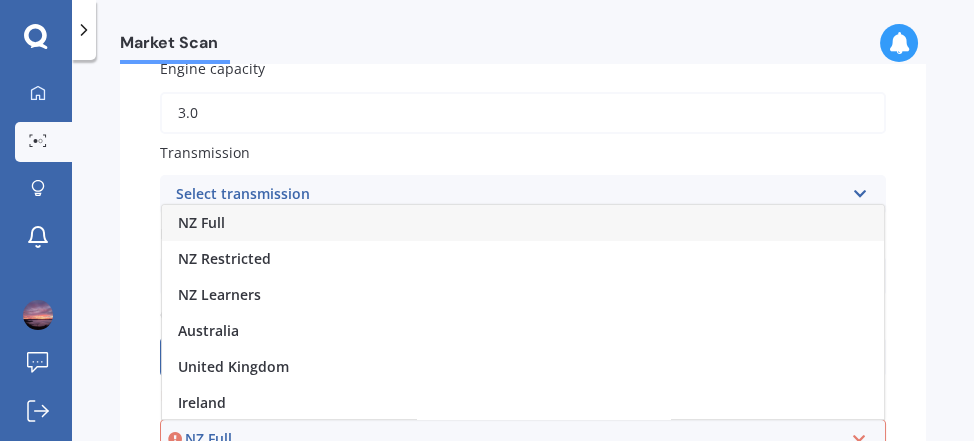 scroll, scrollTop: 710, scrollLeft: 0, axis: vertical 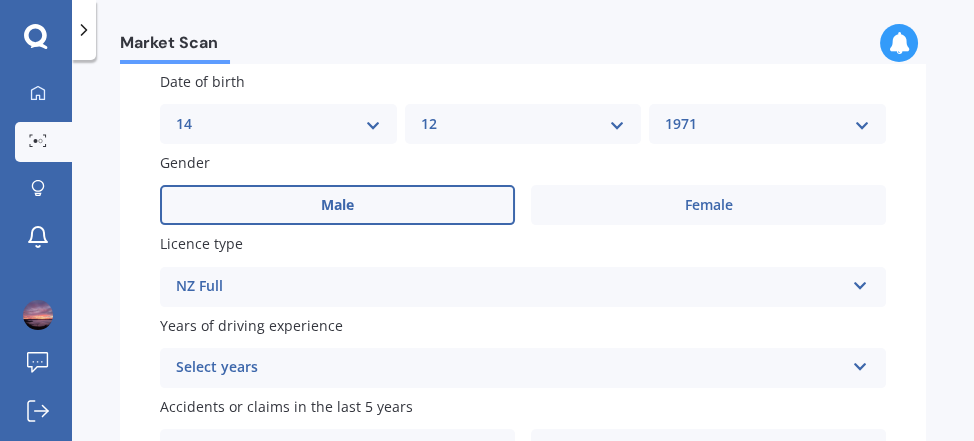 click at bounding box center [860, 363] 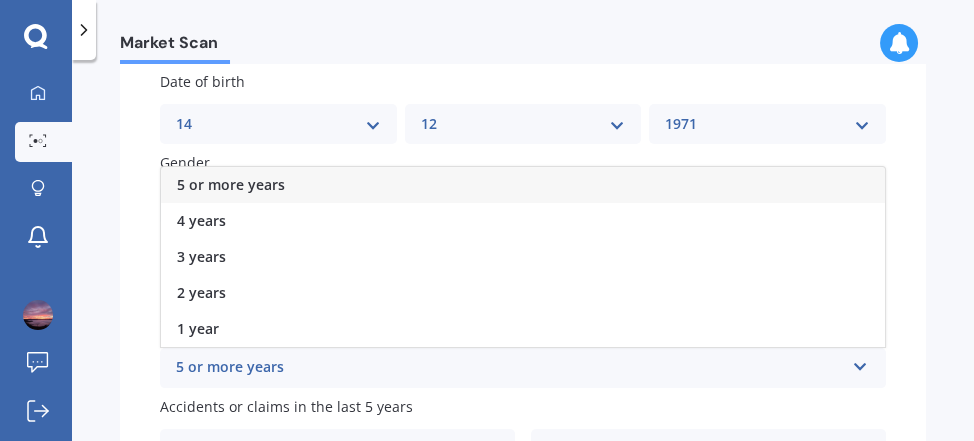 click on "5 or more years" at bounding box center (510, 368) 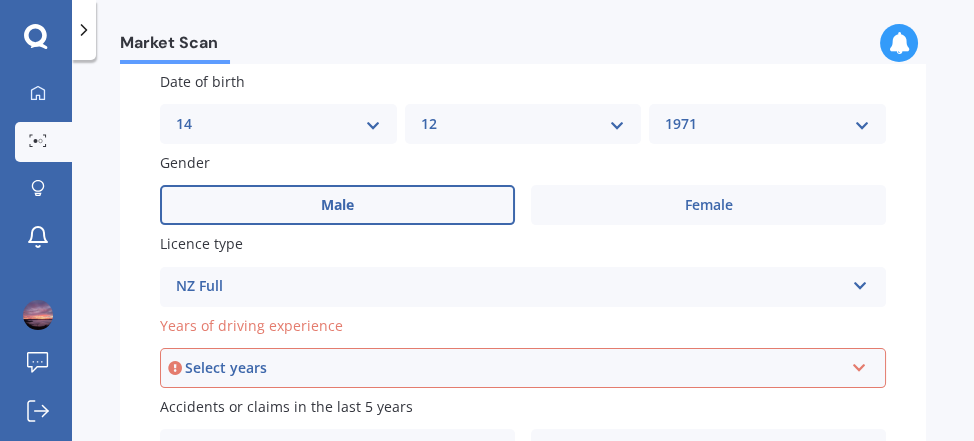 click at bounding box center [859, 364] 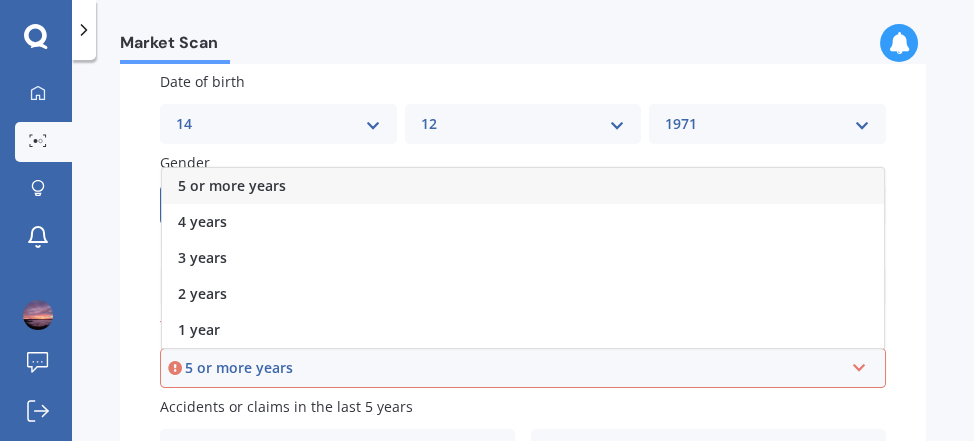 click on "5 or more years" at bounding box center [232, 185] 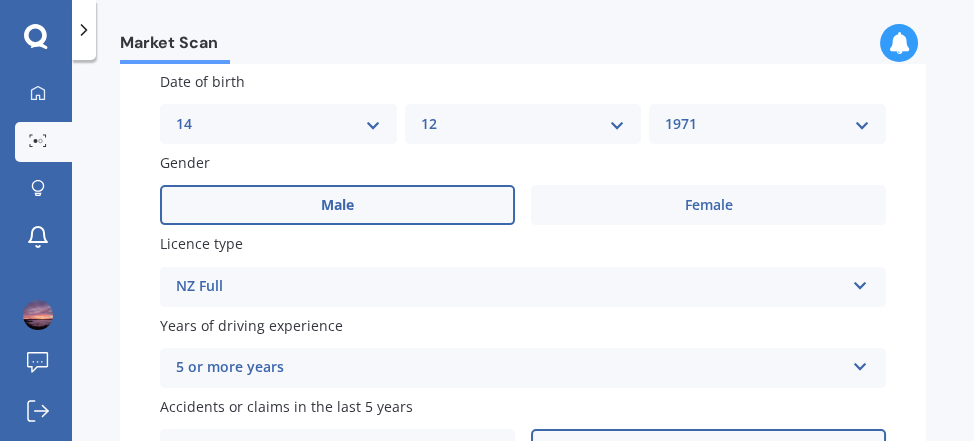 click on "No" at bounding box center (708, 449) 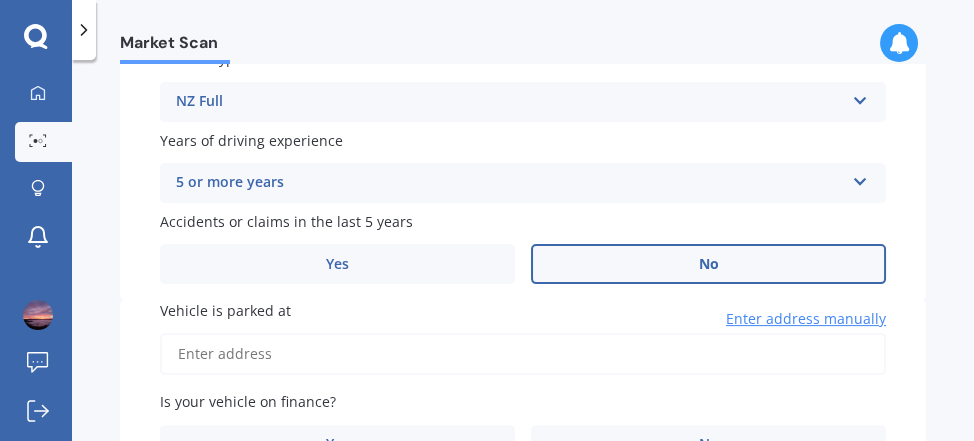 scroll, scrollTop: 1046, scrollLeft: 0, axis: vertical 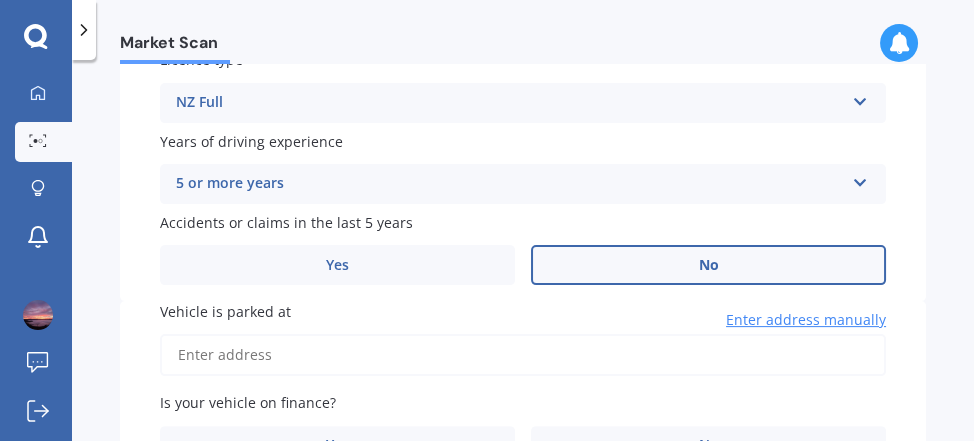 click on "Vehicle is parked at" at bounding box center [523, 355] 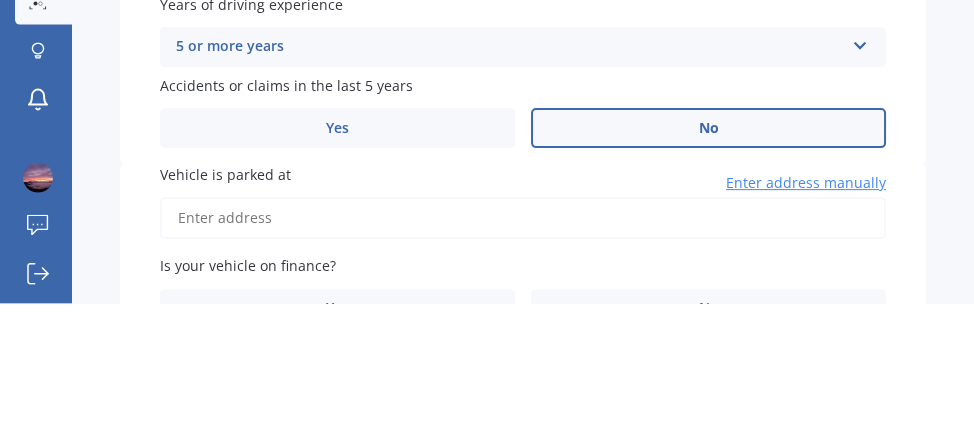 scroll, scrollTop: 95, scrollLeft: 0, axis: vertical 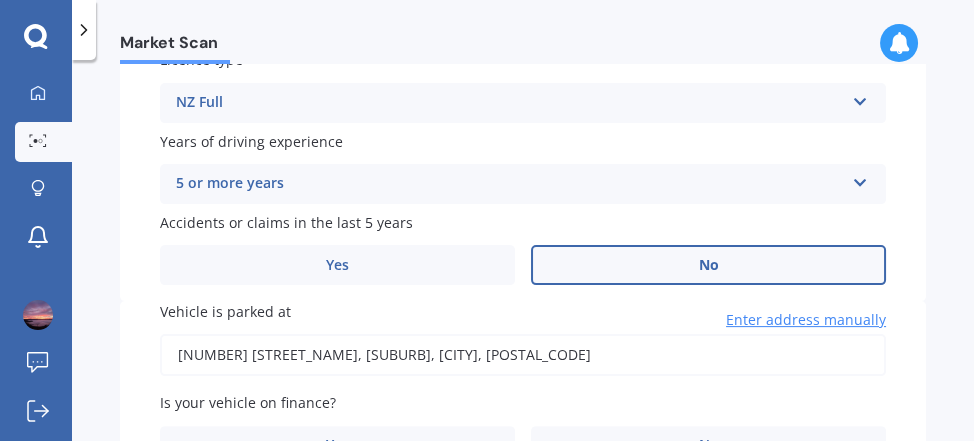 type on "[NUMBER] [STREET_NAME], [SUBURB], [CITY] [POSTAL_CODE]" 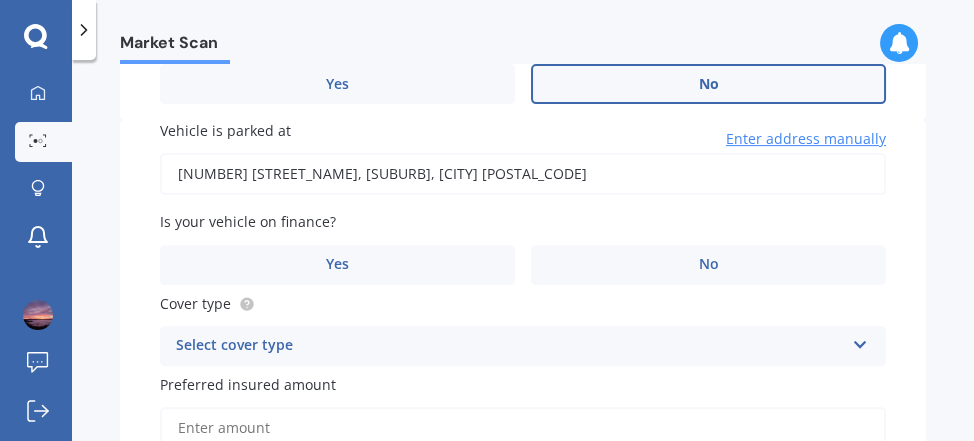 scroll, scrollTop: 1230, scrollLeft: 0, axis: vertical 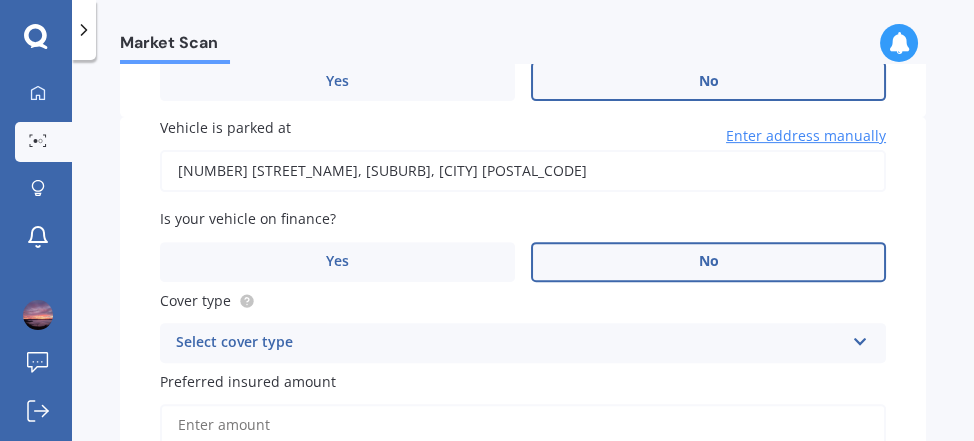 click on "No" at bounding box center [708, 262] 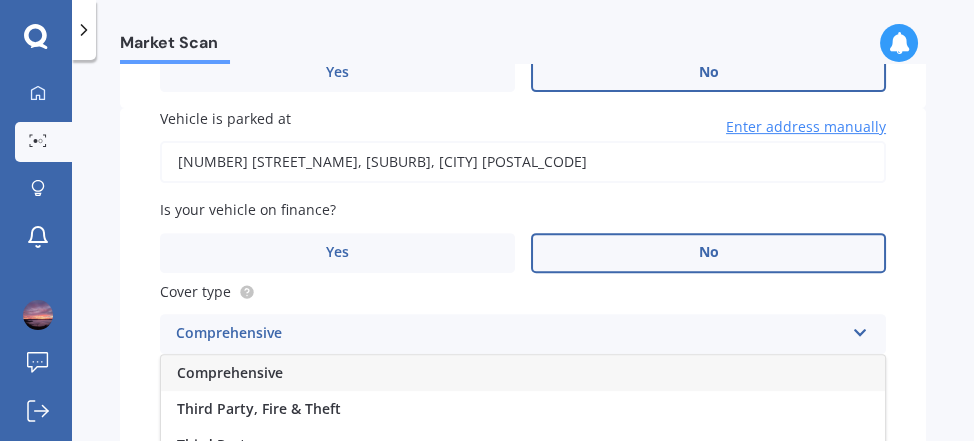scroll, scrollTop: 1239, scrollLeft: 0, axis: vertical 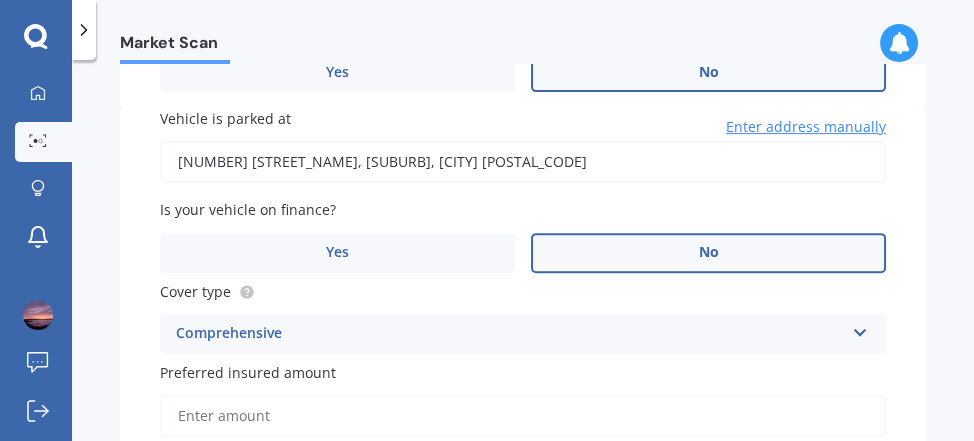 click on "Preferred insured amount" at bounding box center (523, 416) 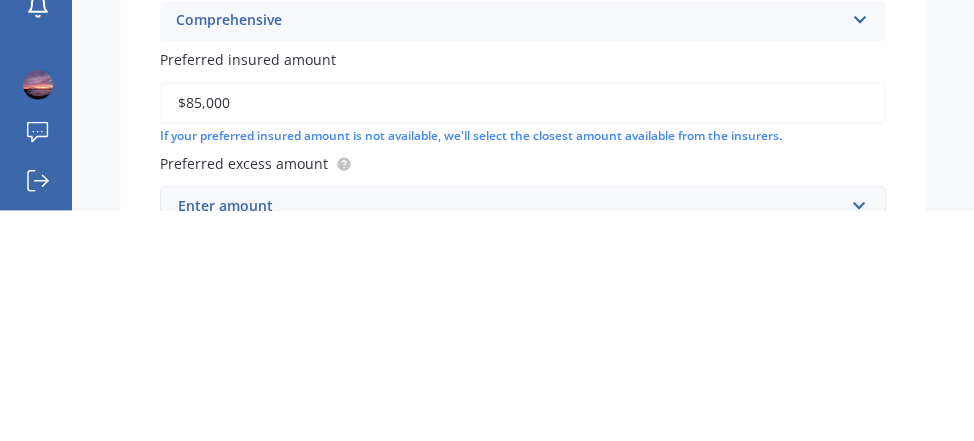 scroll, scrollTop: 1326, scrollLeft: 0, axis: vertical 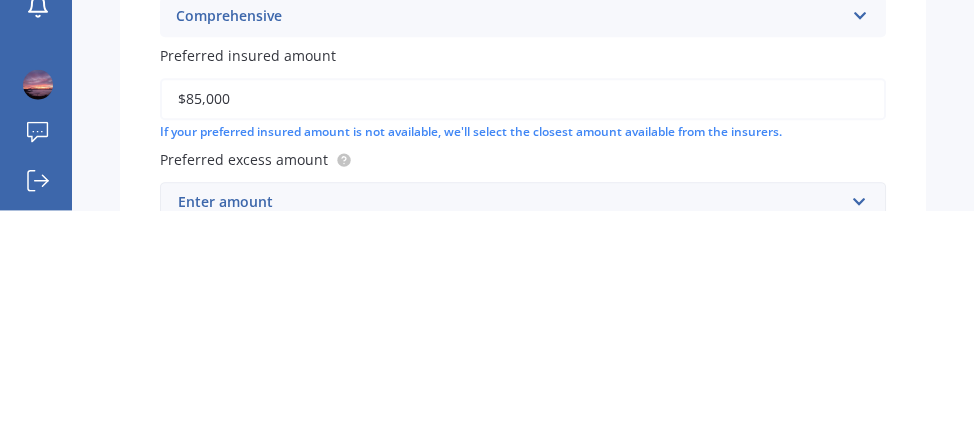 type on "$85,000" 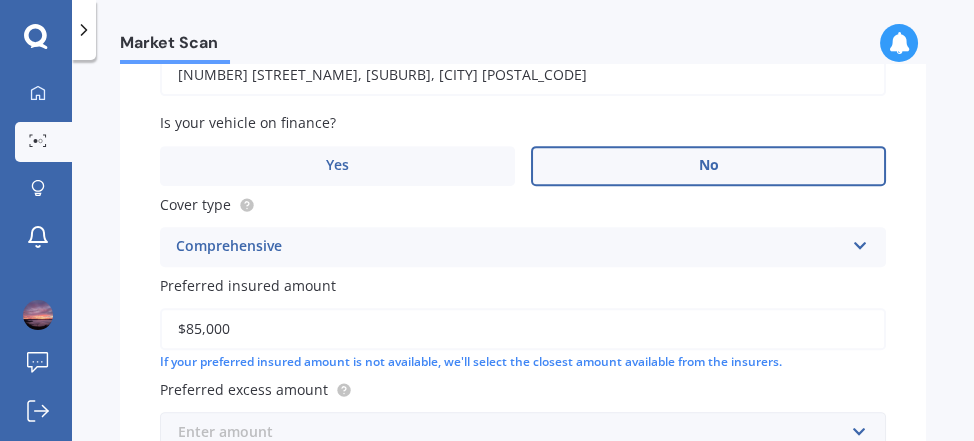 click at bounding box center [516, 432] 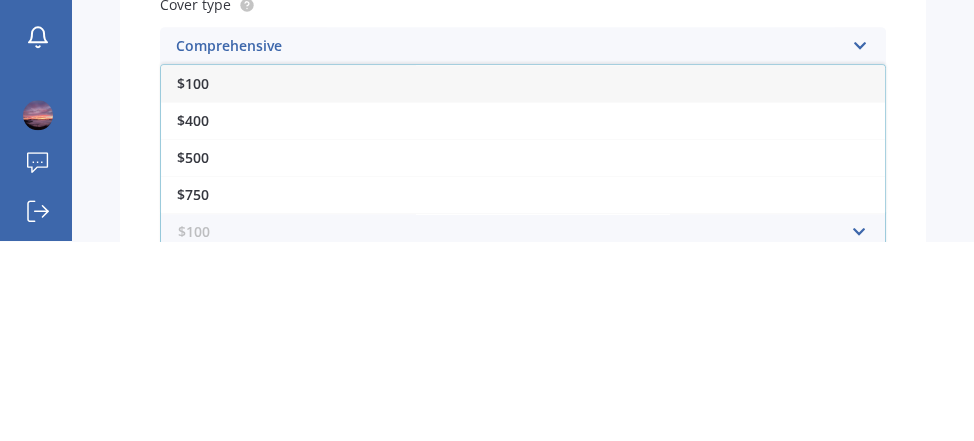 scroll, scrollTop: 96, scrollLeft: 0, axis: vertical 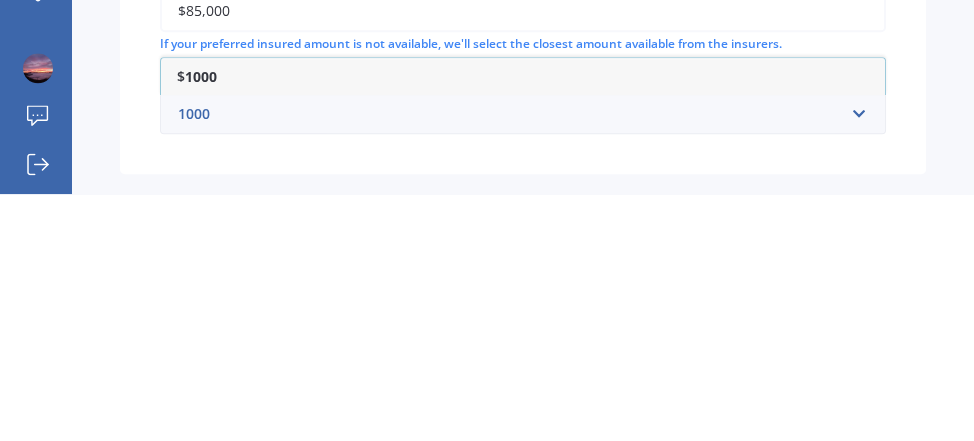 type on "1000" 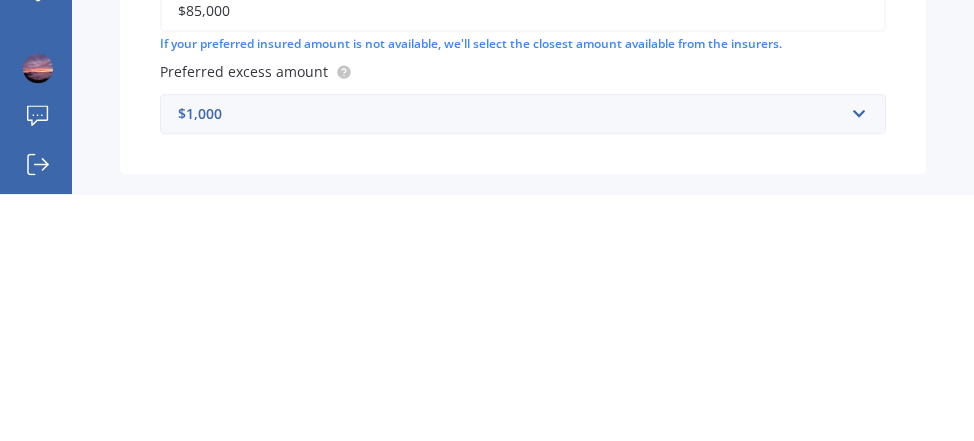 scroll, scrollTop: 84, scrollLeft: 0, axis: vertical 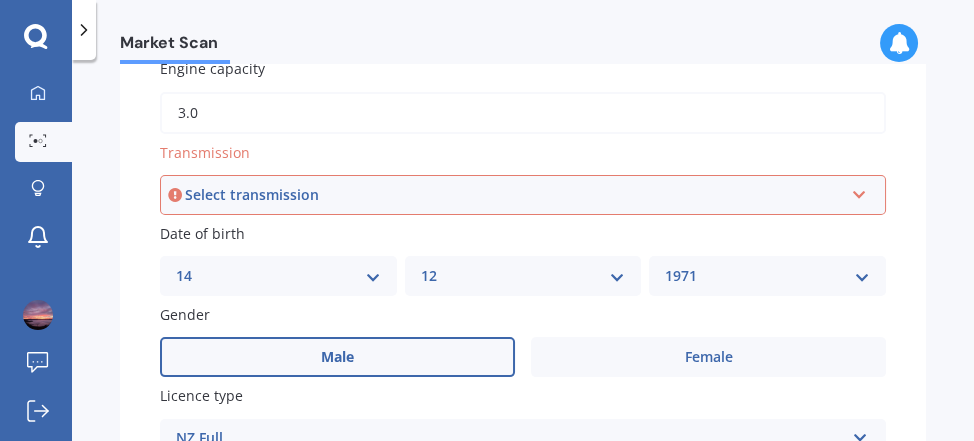 click at bounding box center (859, 191) 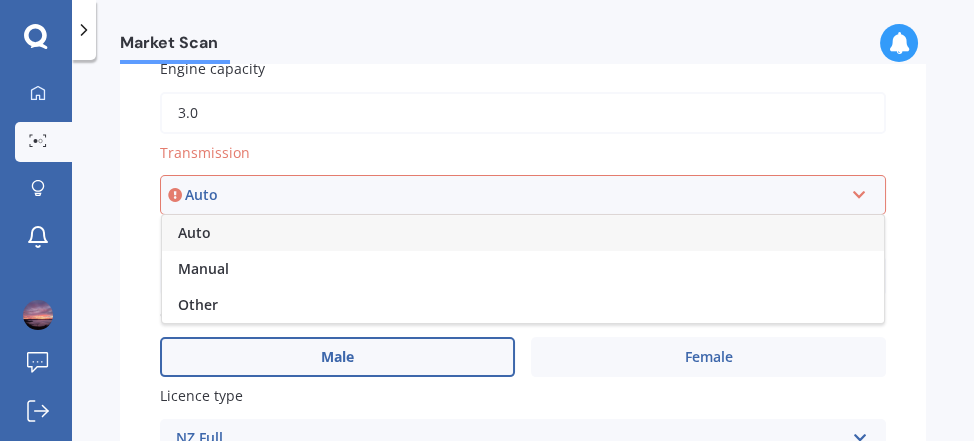 click on "Auto" at bounding box center [523, 233] 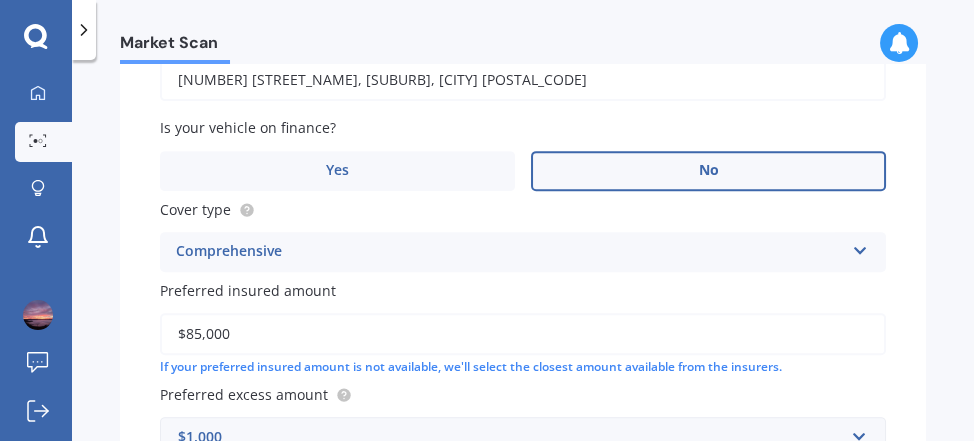 scroll, scrollTop: 1397, scrollLeft: 0, axis: vertical 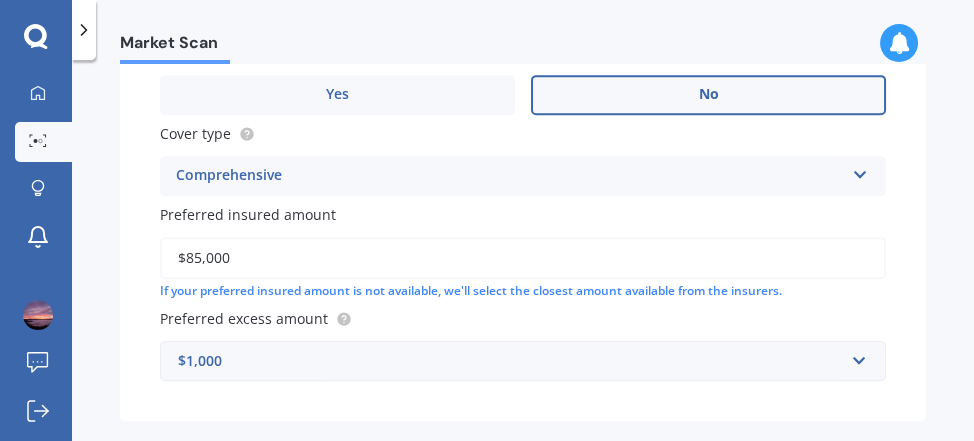 click on "Next" at bounding box center [801, 464] 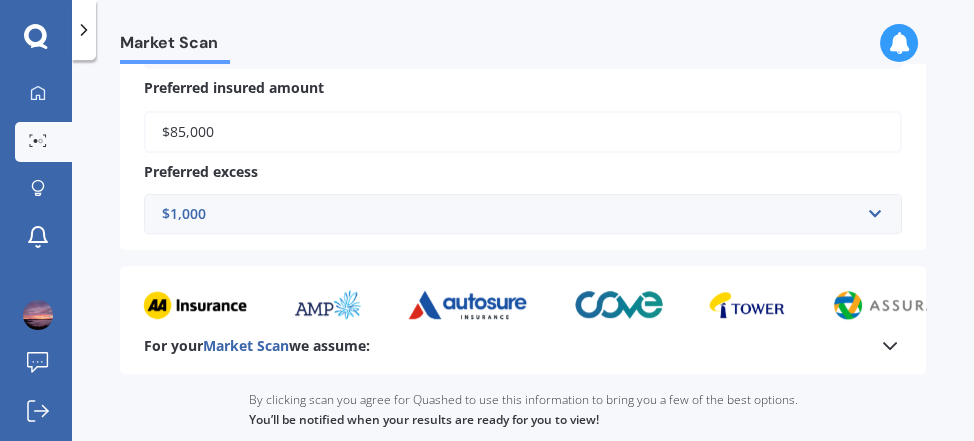 scroll, scrollTop: 1251, scrollLeft: 0, axis: vertical 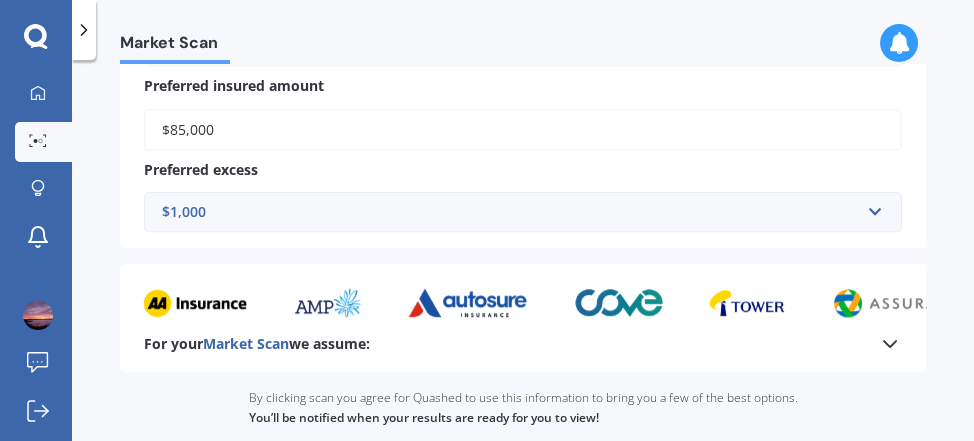 click on "Continue to scan" at bounding box center [523, 463] 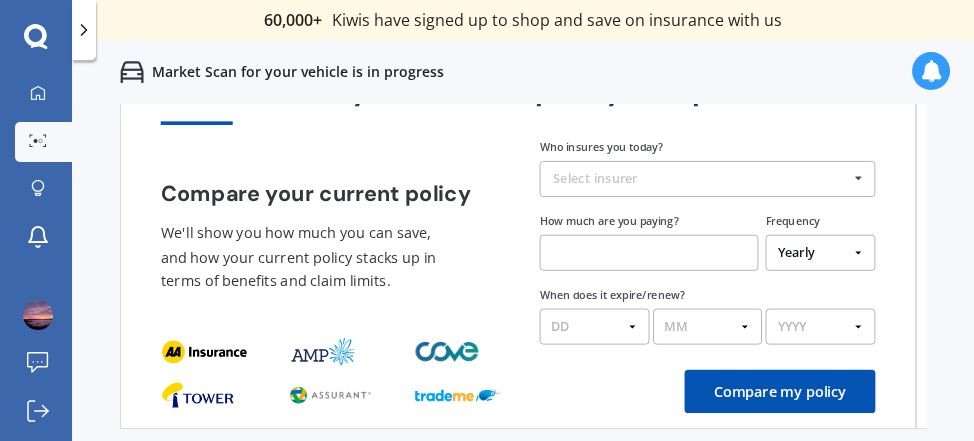 scroll, scrollTop: 0, scrollLeft: 0, axis: both 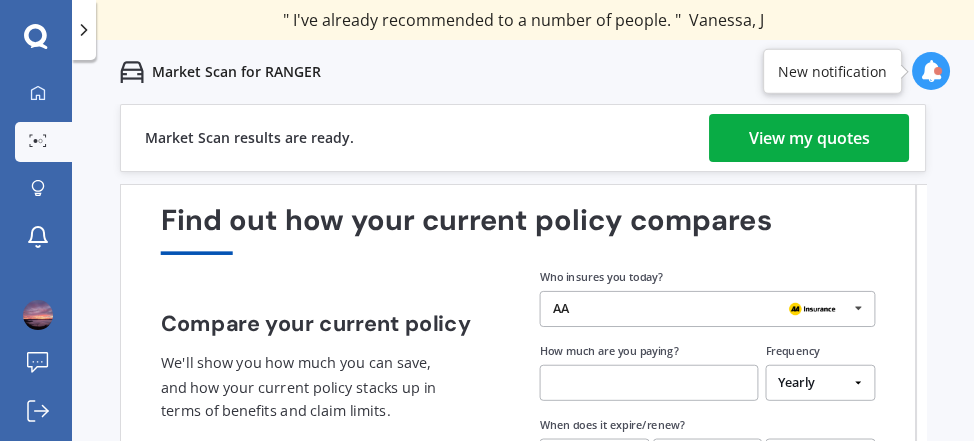 click on "View my quotes" at bounding box center (809, 138) 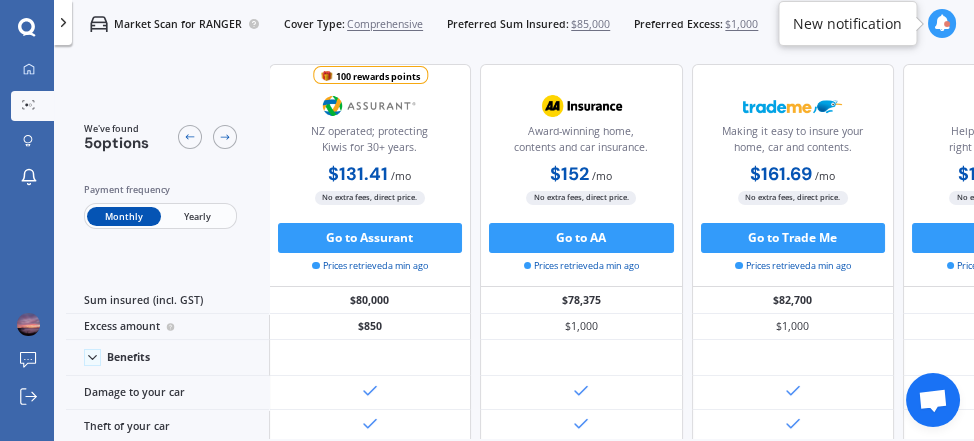click on "Yearly" at bounding box center (197, 217) 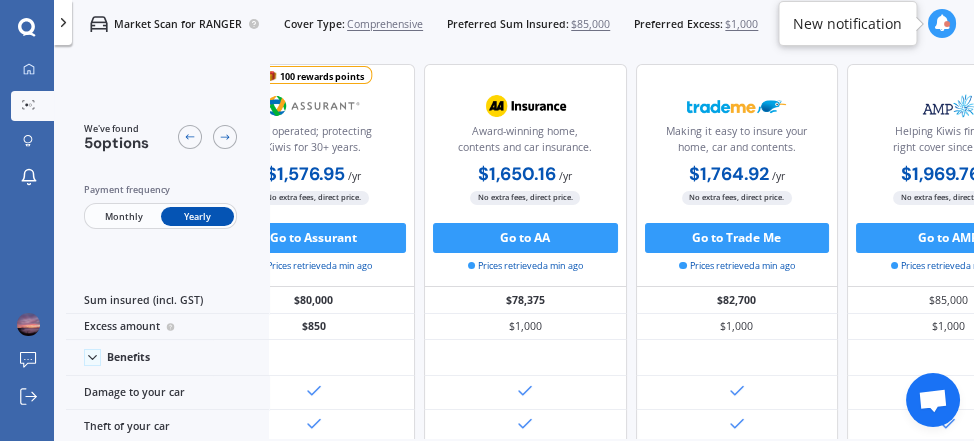 scroll, scrollTop: 0, scrollLeft: 0, axis: both 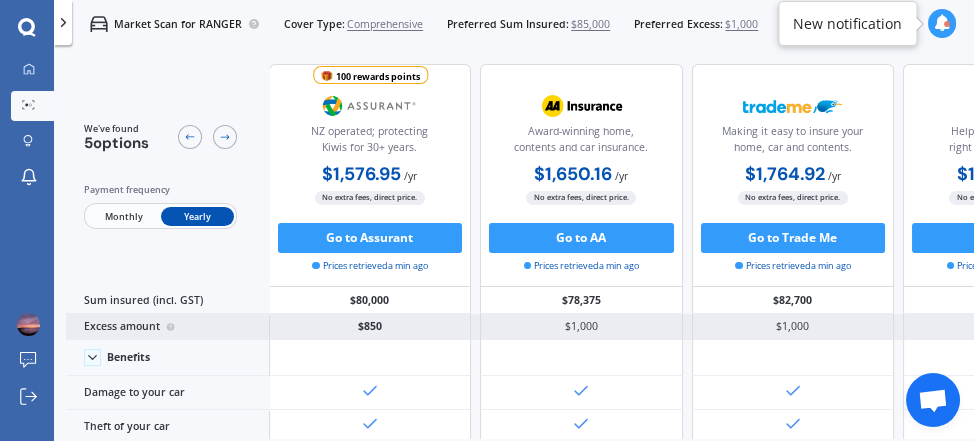 click on "$850" at bounding box center (370, 327) 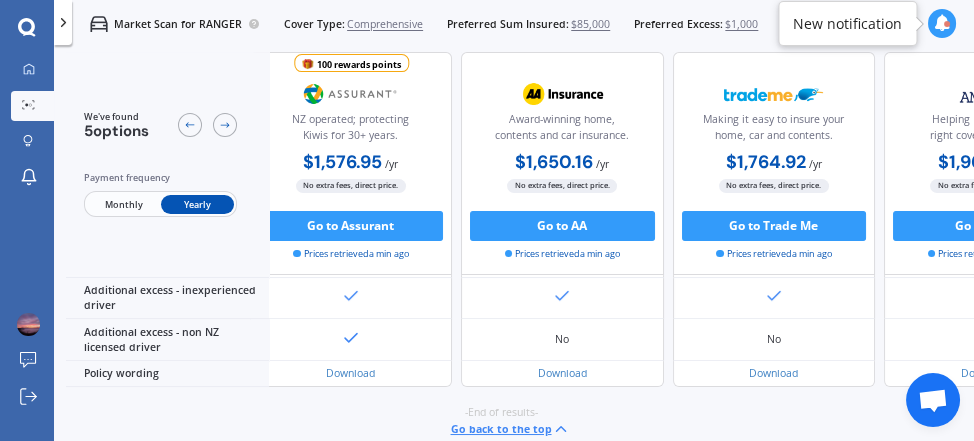 scroll, scrollTop: 1137, scrollLeft: 0, axis: vertical 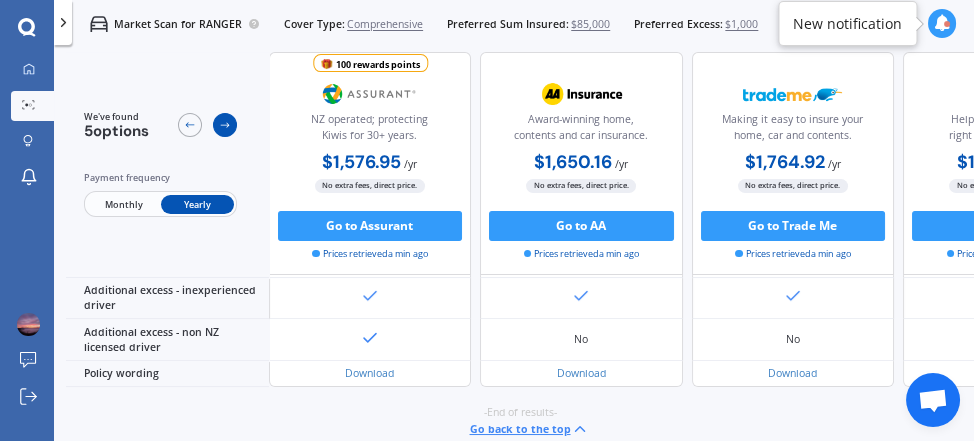 click at bounding box center (225, 125) 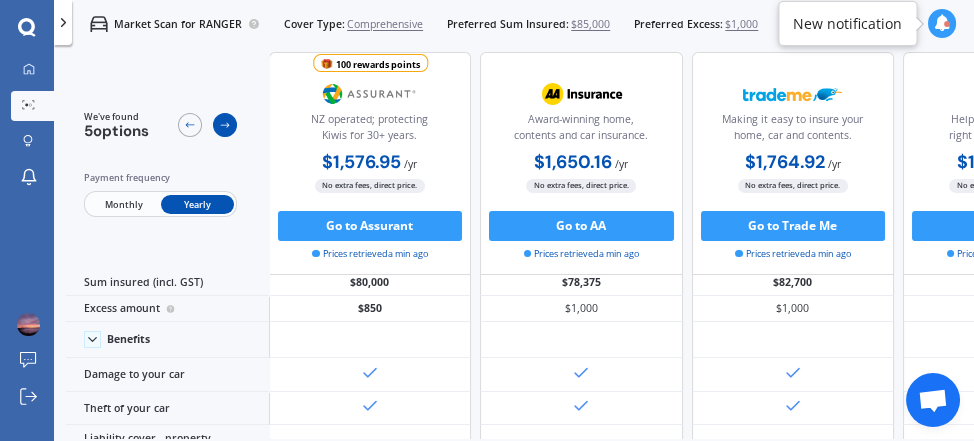 scroll, scrollTop: 19, scrollLeft: 0, axis: vertical 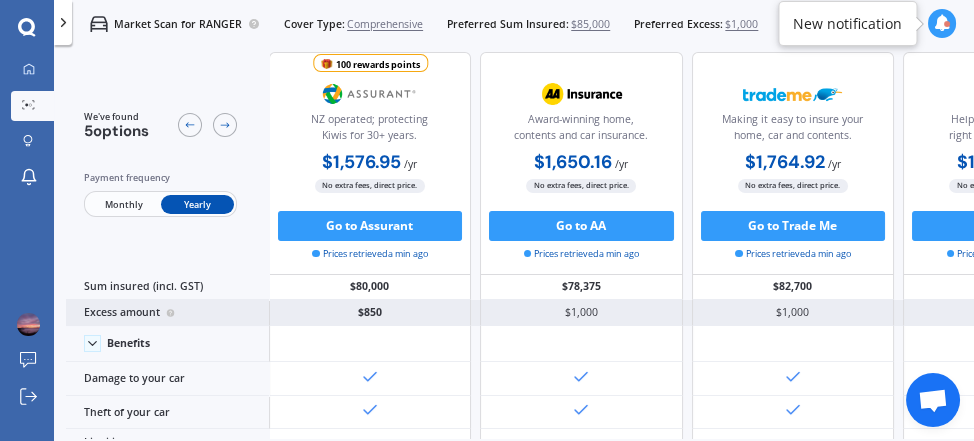 click on "$850" at bounding box center [370, 313] 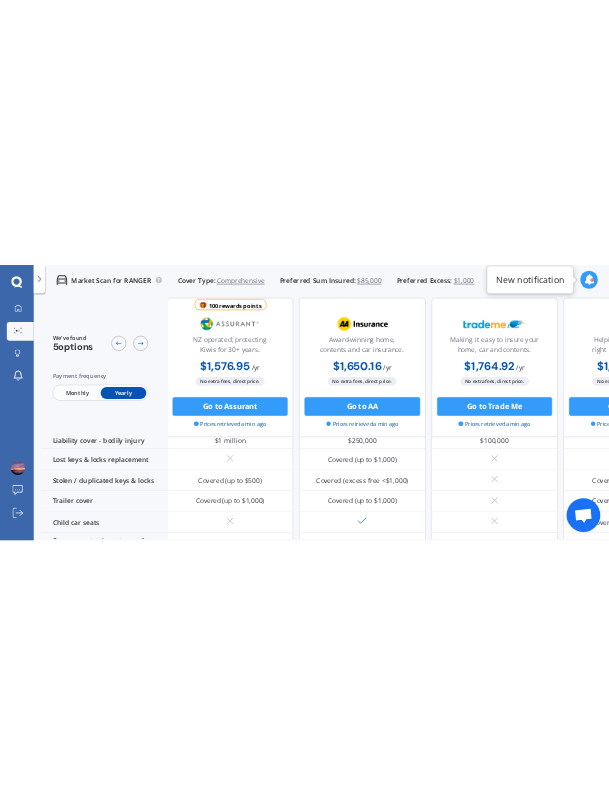 scroll, scrollTop: 0, scrollLeft: 2, axis: horizontal 